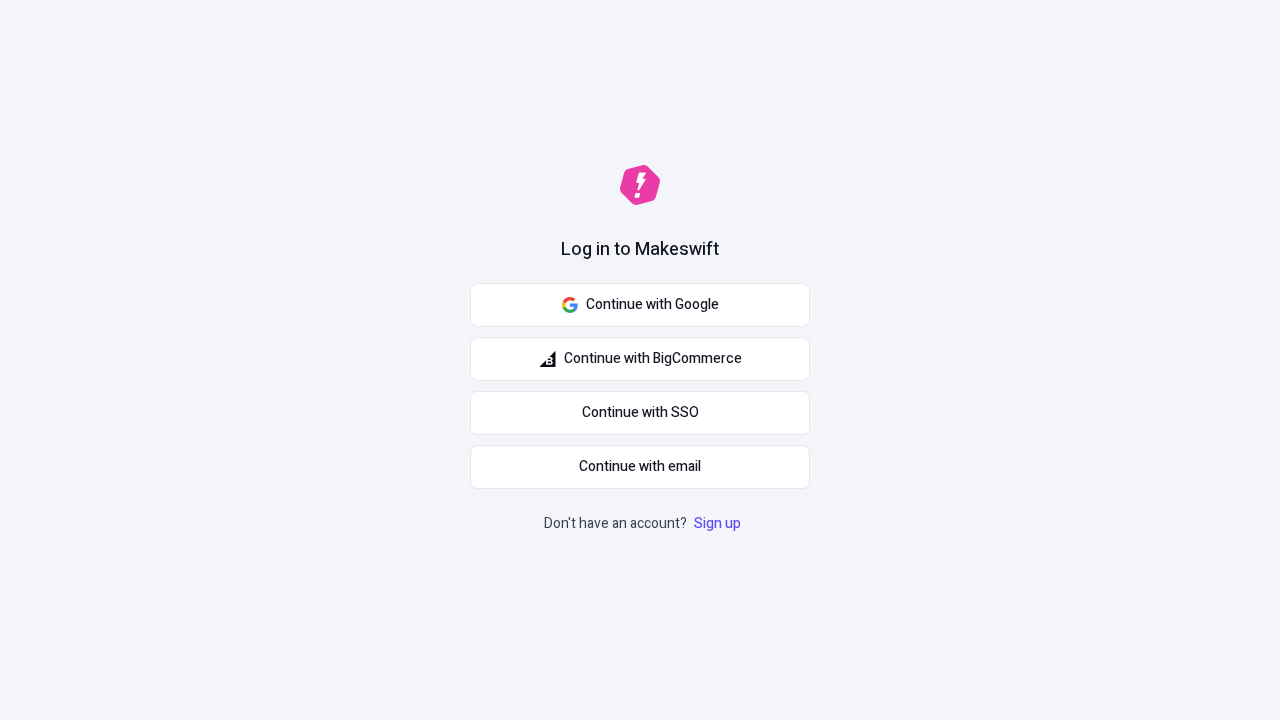 scroll, scrollTop: 0, scrollLeft: 0, axis: both 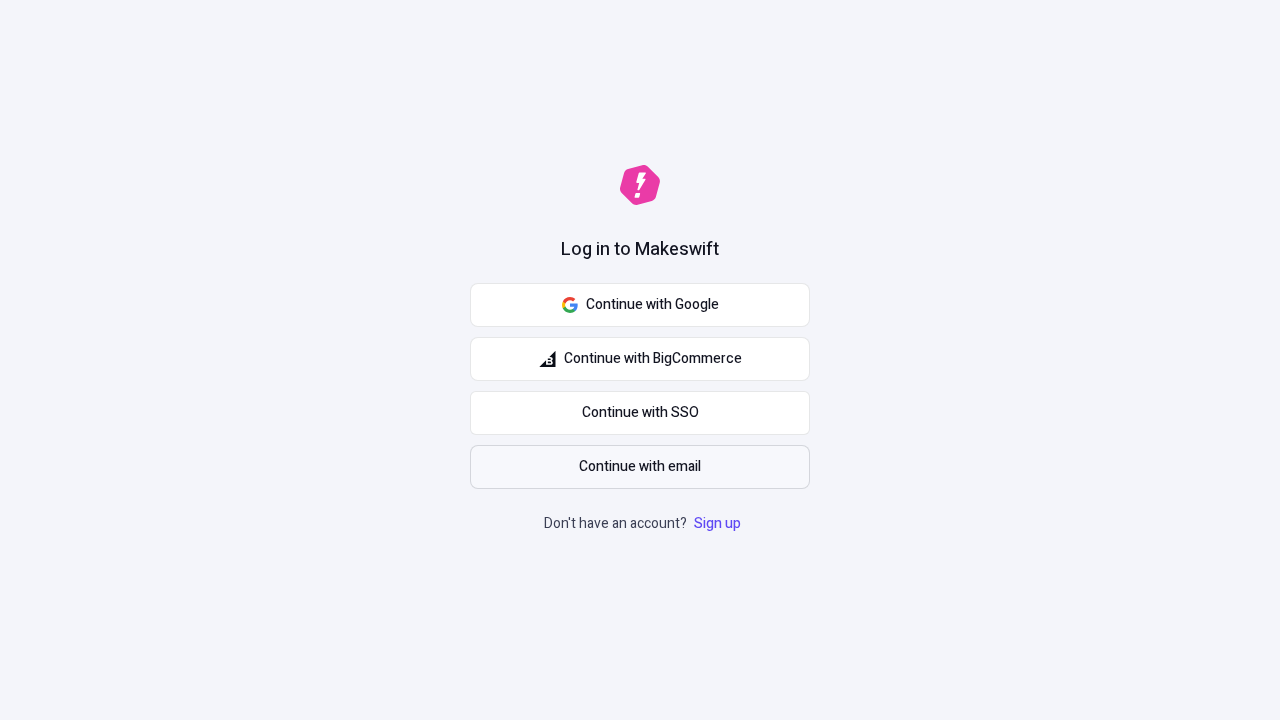 click on "Continue with email" at bounding box center [640, 467] 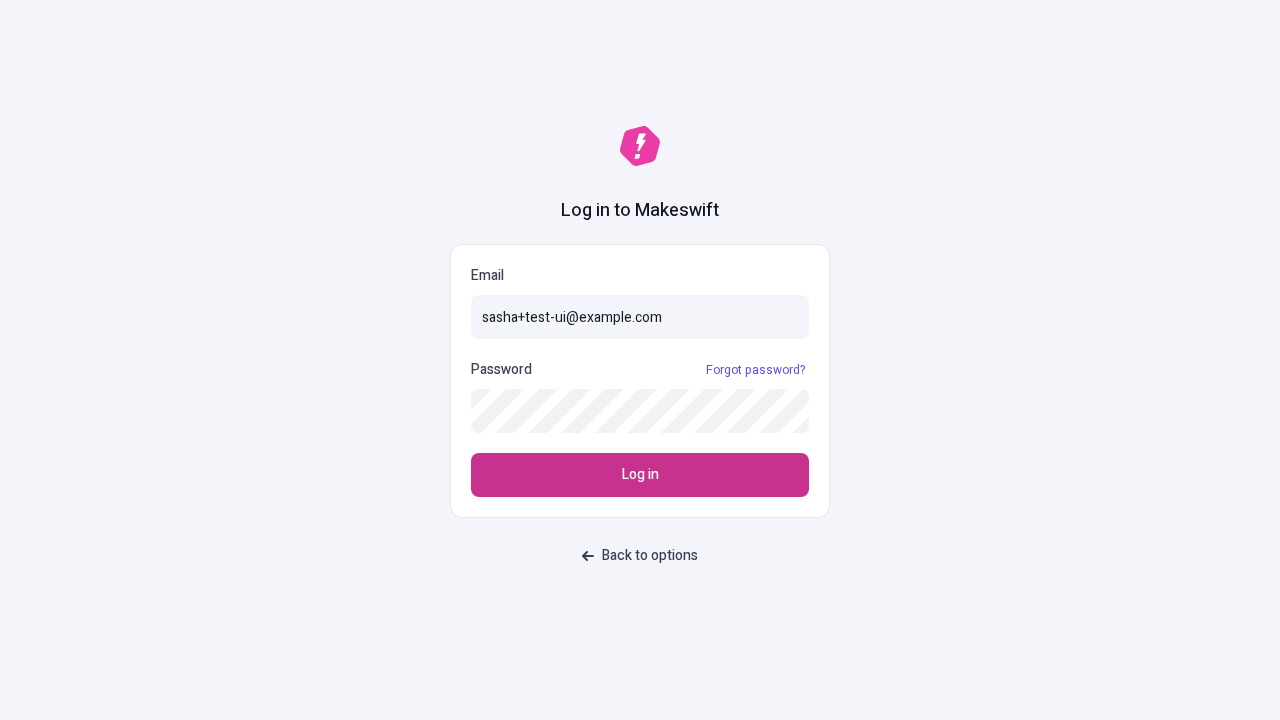 click on "Log in" at bounding box center [640, 475] 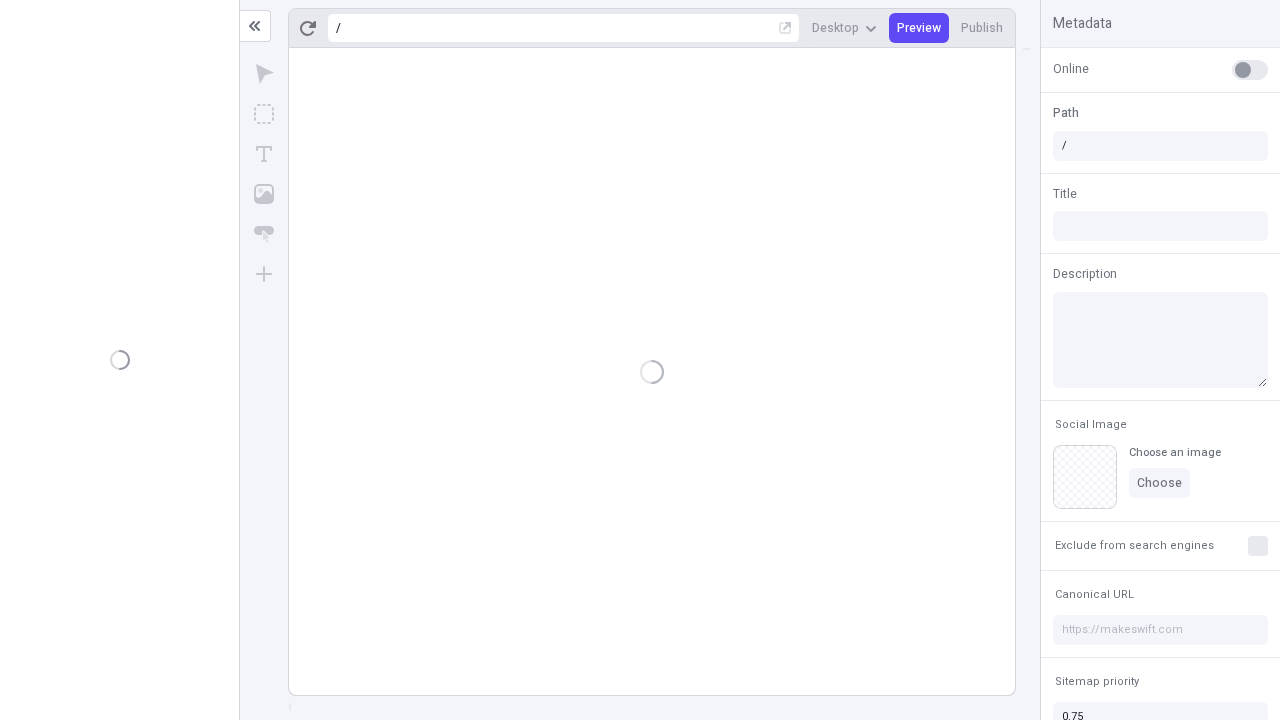 scroll, scrollTop: 0, scrollLeft: 0, axis: both 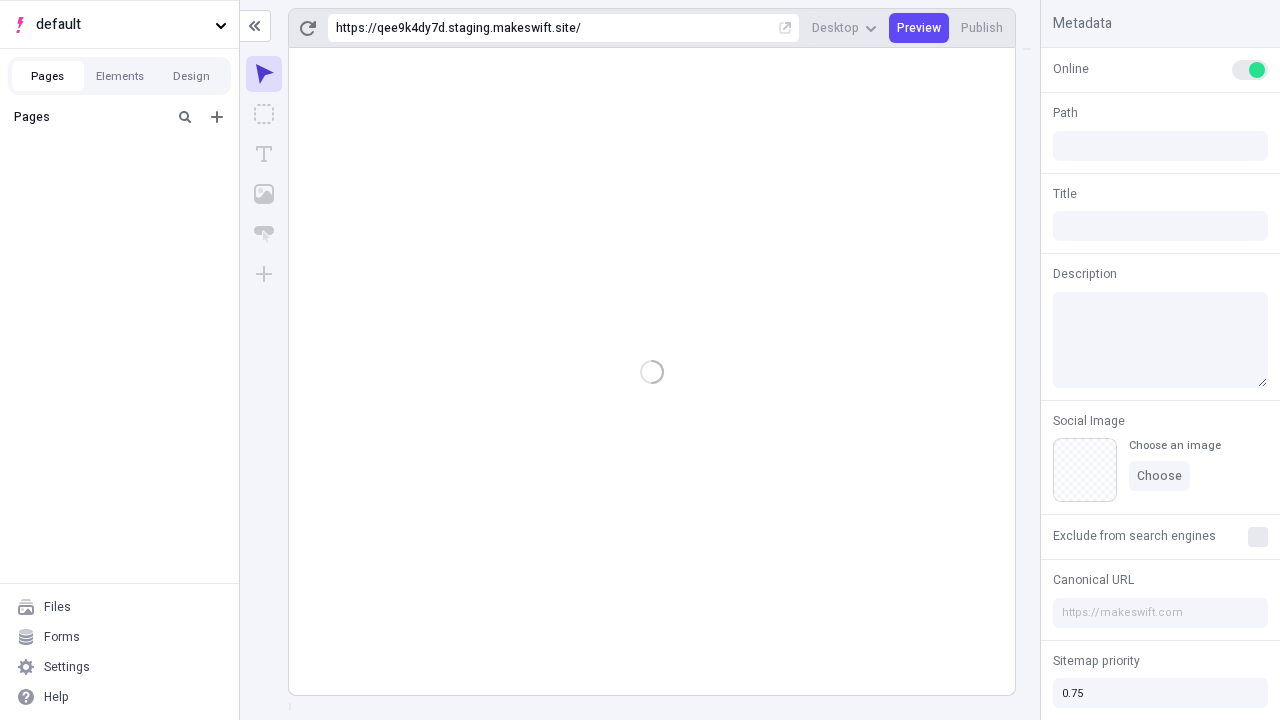 type on "/deep-link-abscido" 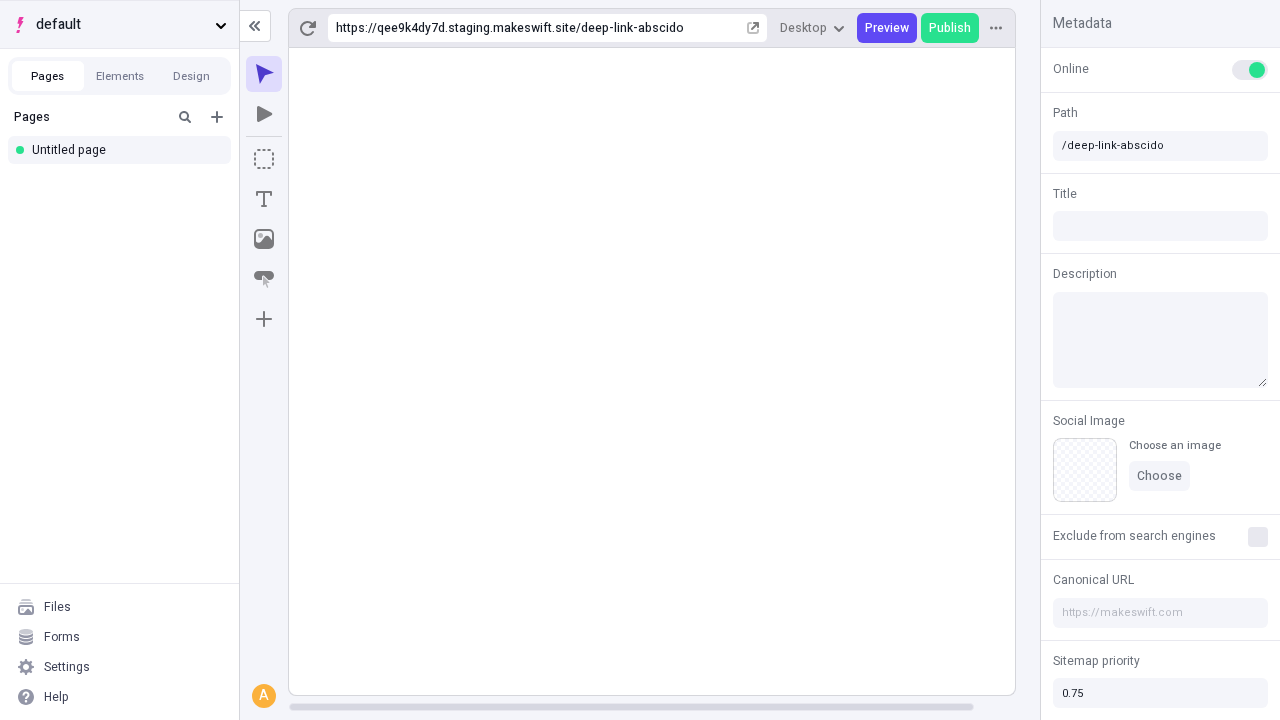 click on "default" at bounding box center [121, 25] 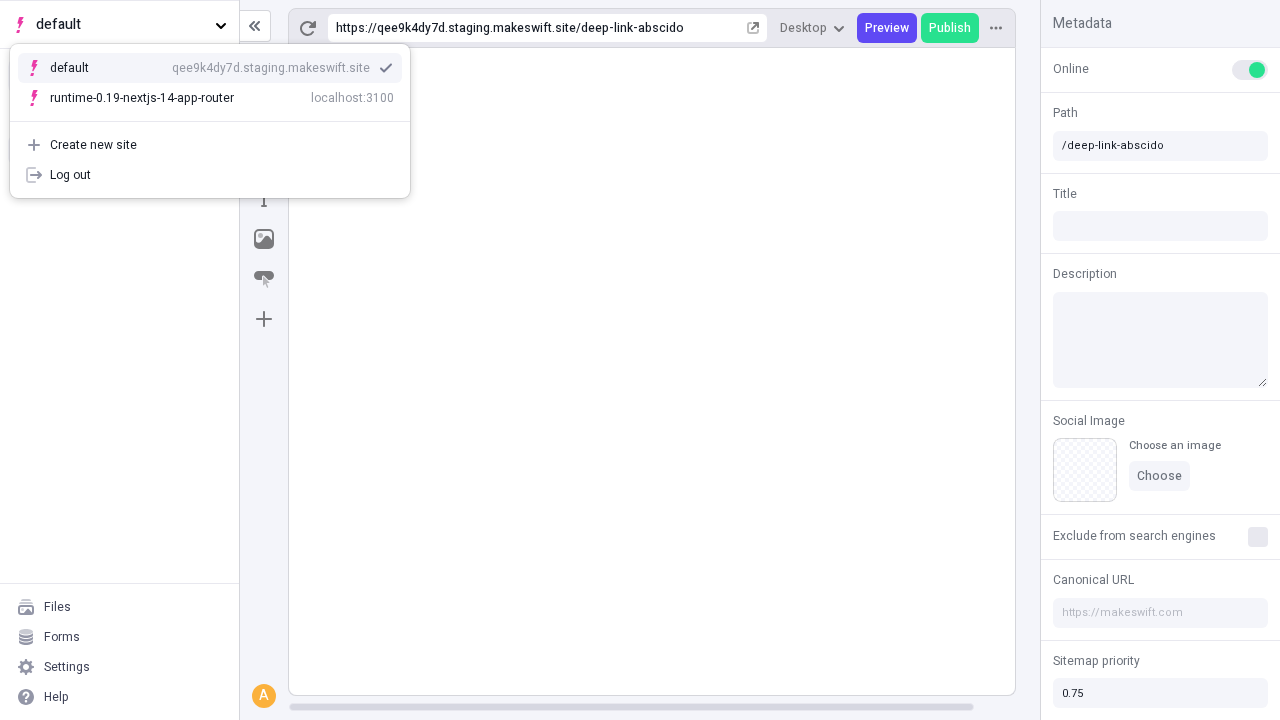 click on "qee9k4dy7d.staging.makeswift.site" at bounding box center [271, 68] 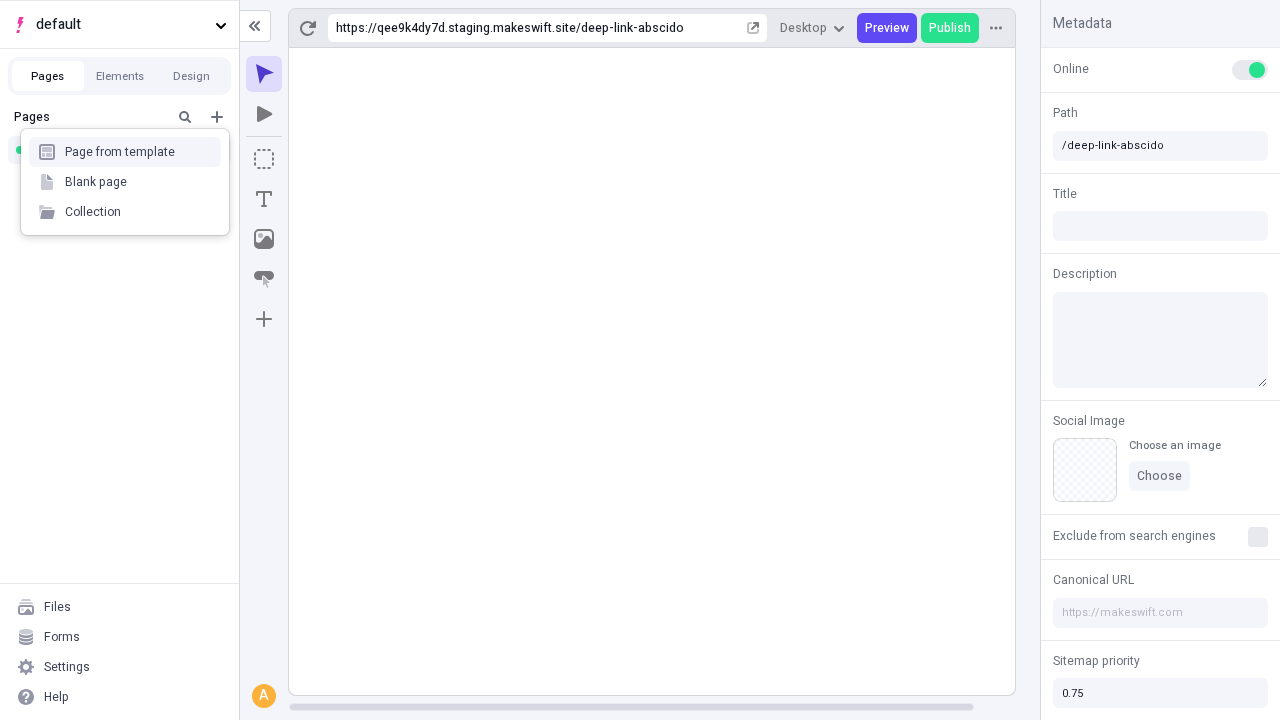 click on "Blank page" at bounding box center [125, 182] 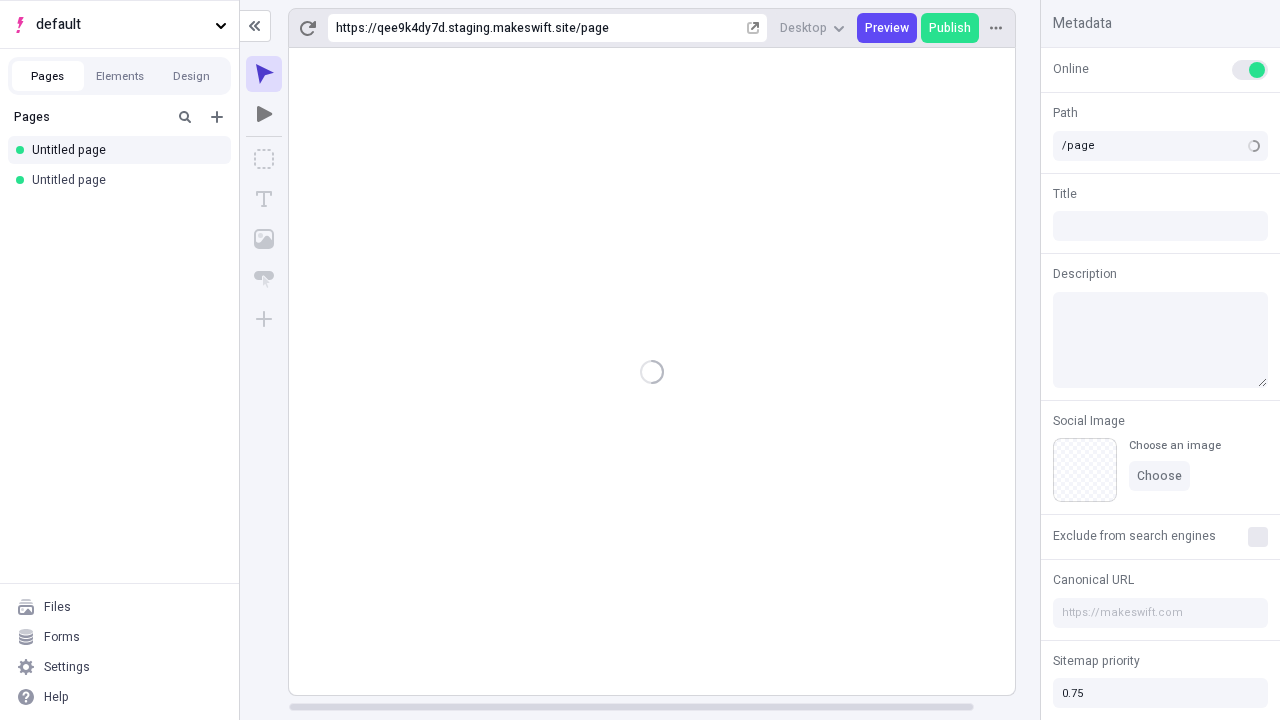 type on "/deep-link-autem" 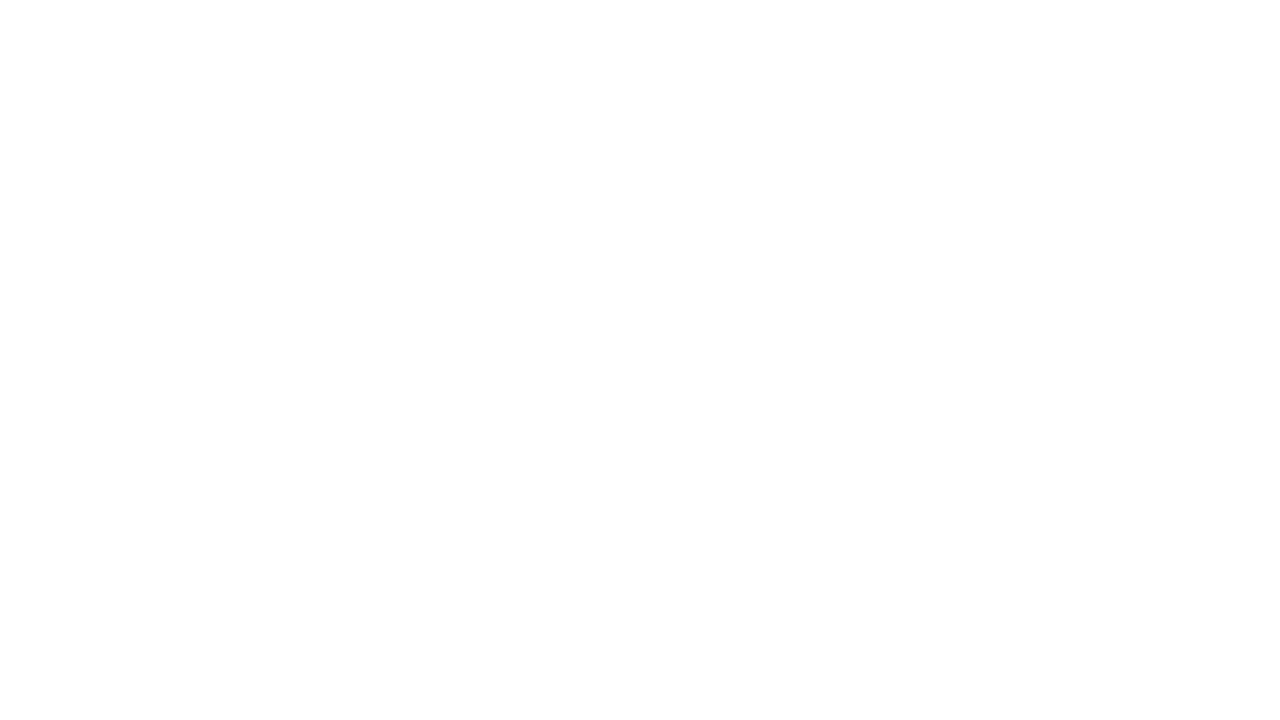 scroll, scrollTop: 0, scrollLeft: 0, axis: both 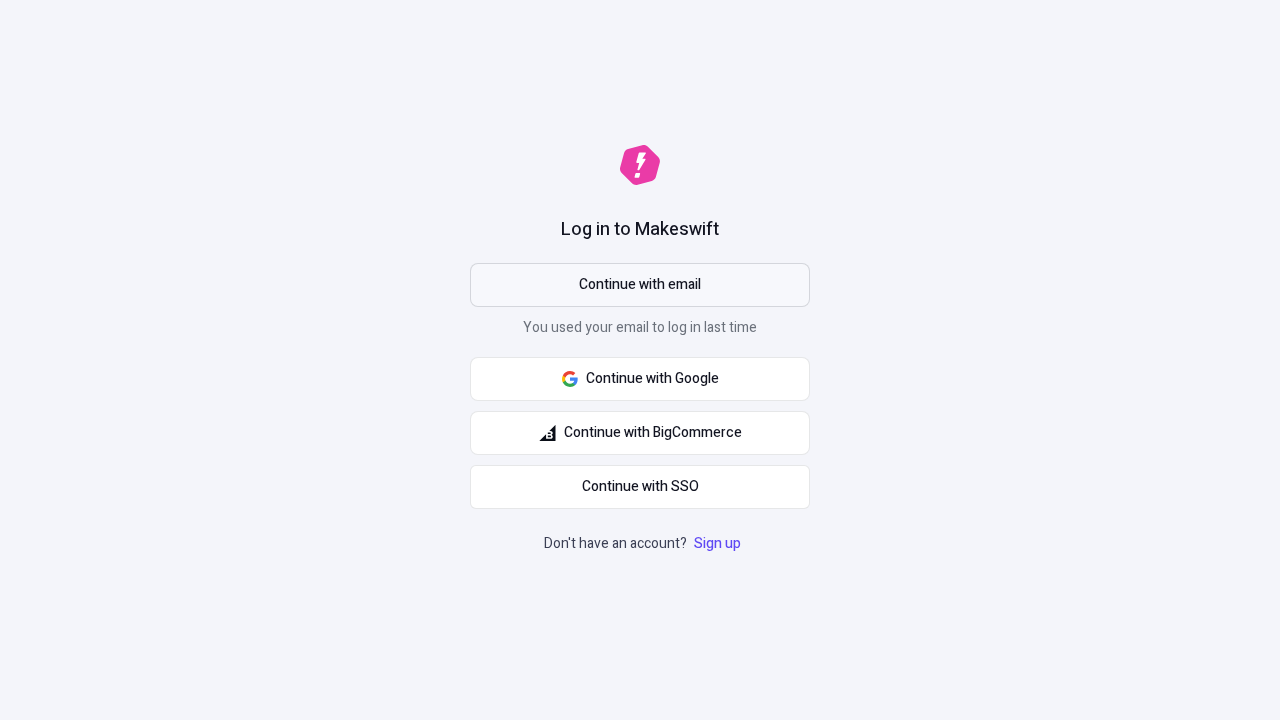 click on "Continue with email" at bounding box center [640, 285] 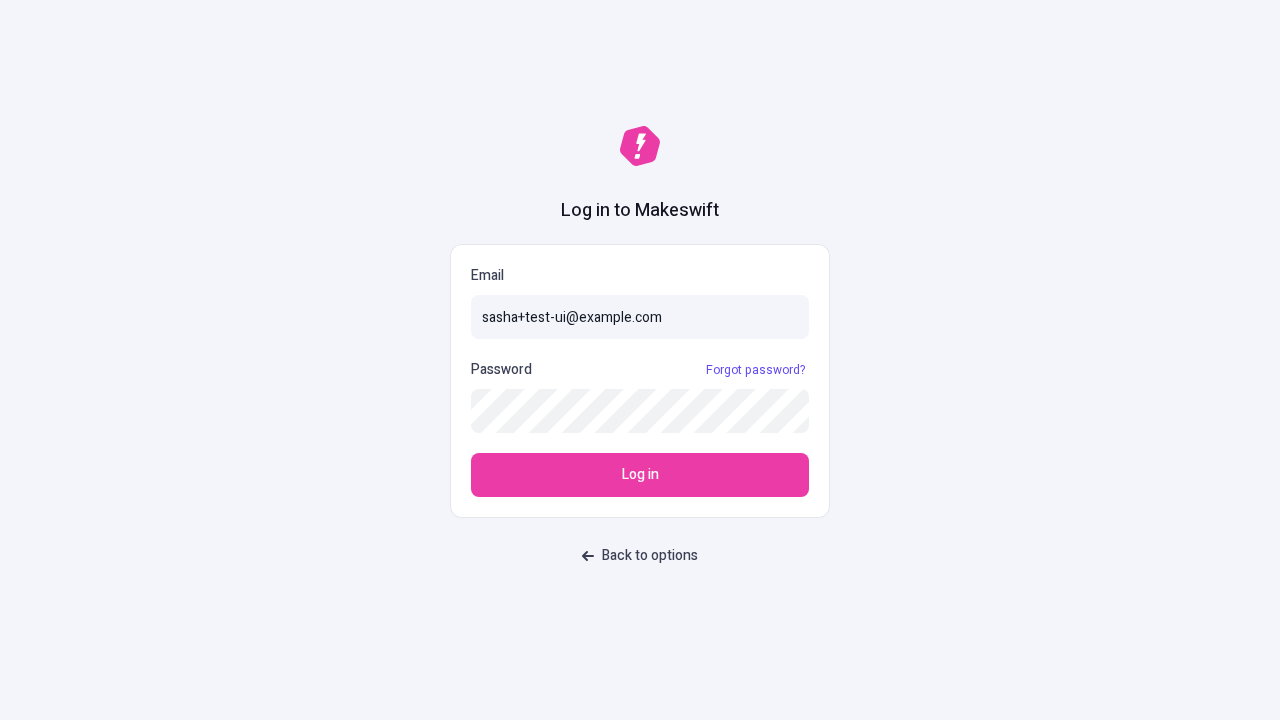 type on "sasha+test-ui@example.com" 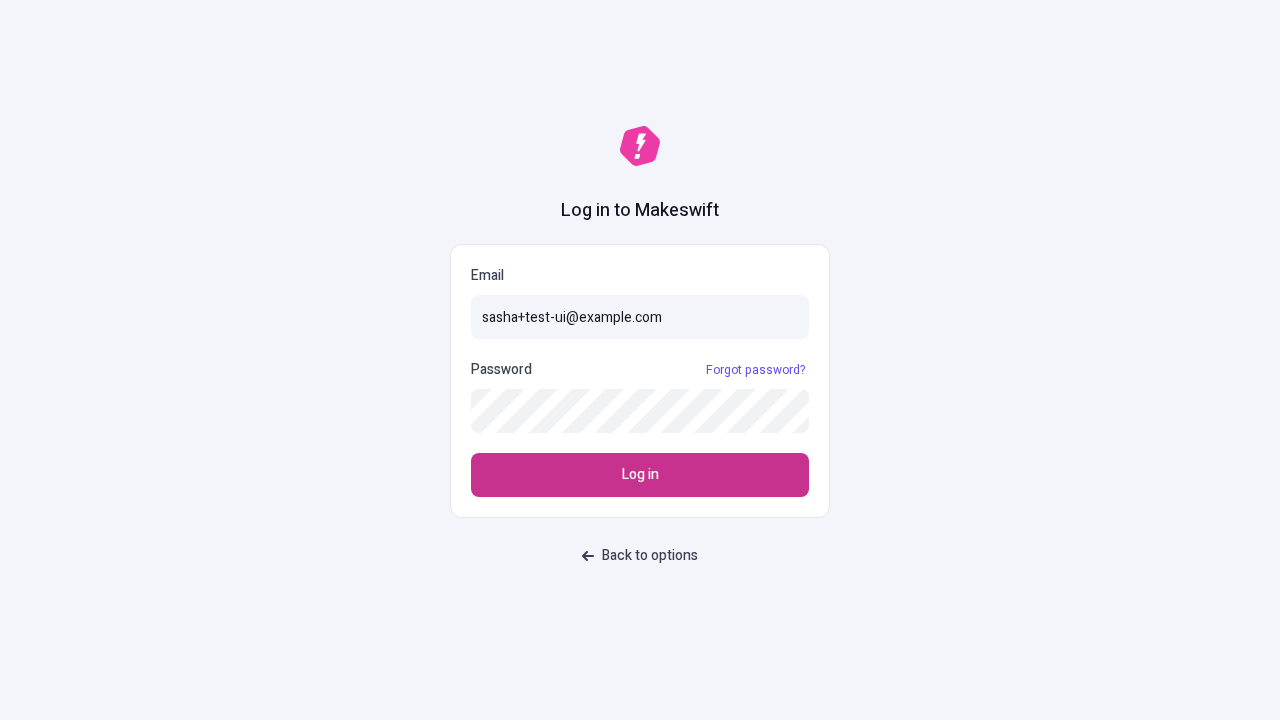 click on "Log in" at bounding box center [640, 475] 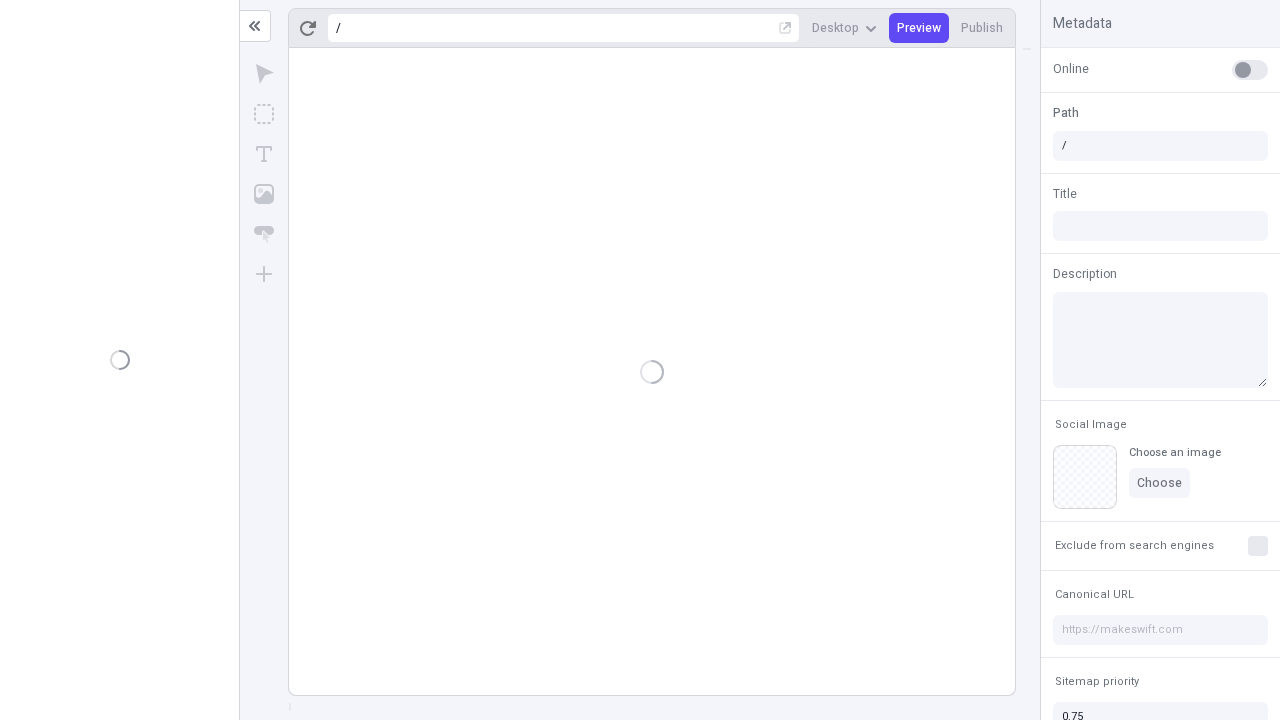 scroll, scrollTop: 0, scrollLeft: 0, axis: both 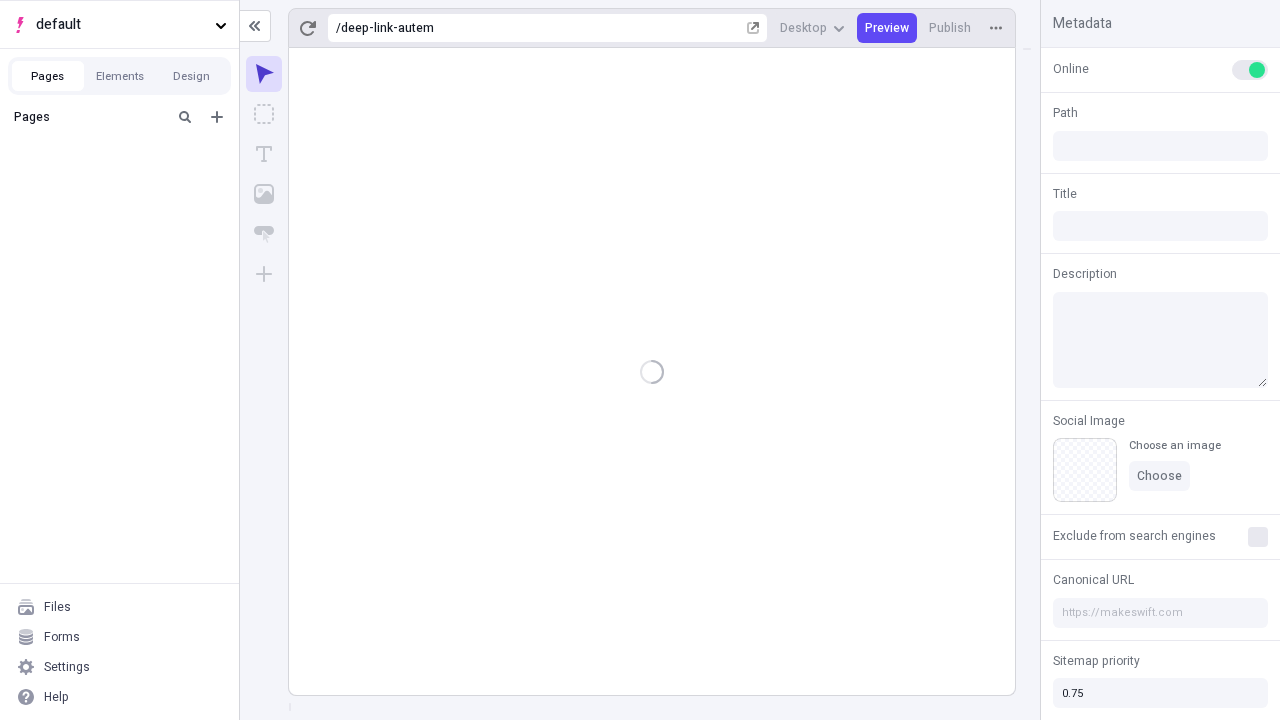type on "/deep-link-autem" 